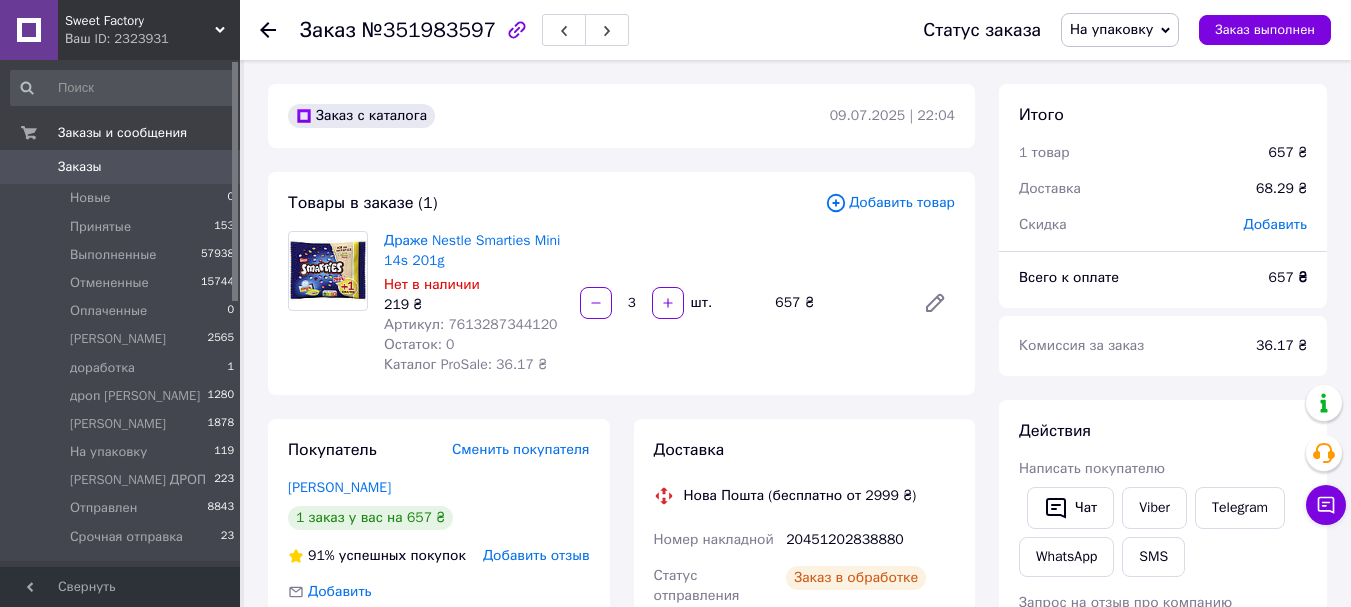 scroll, scrollTop: 0, scrollLeft: 0, axis: both 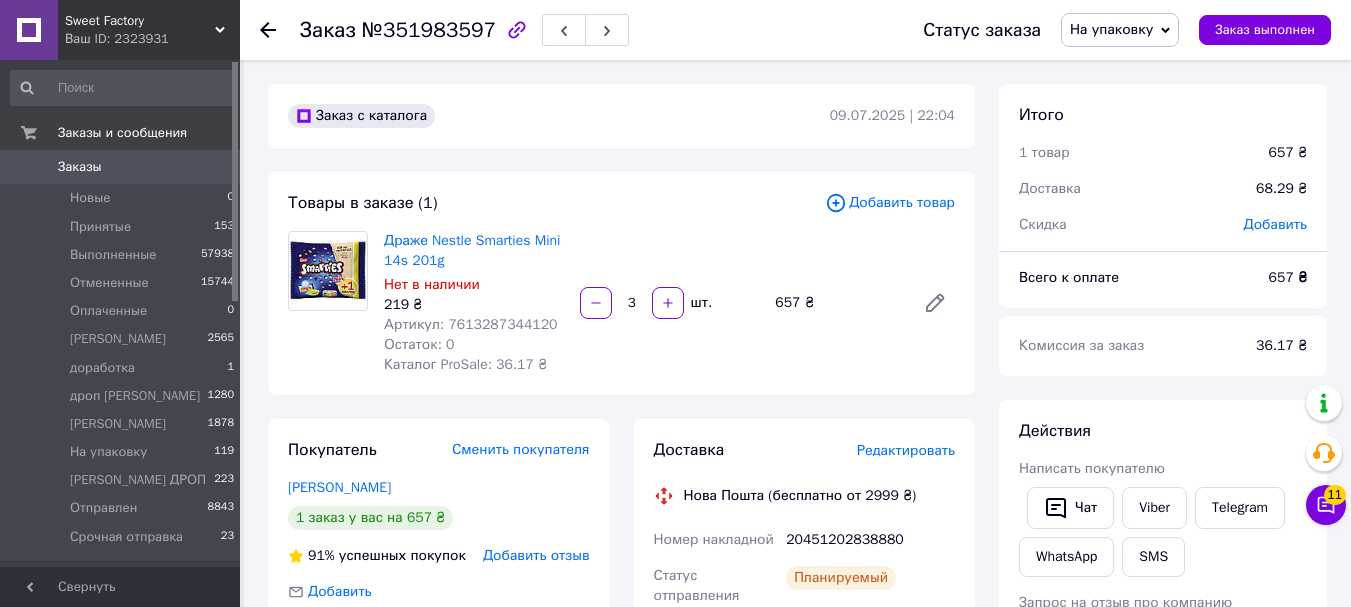 click on "Артикул: 7613287344120" at bounding box center (471, 324) 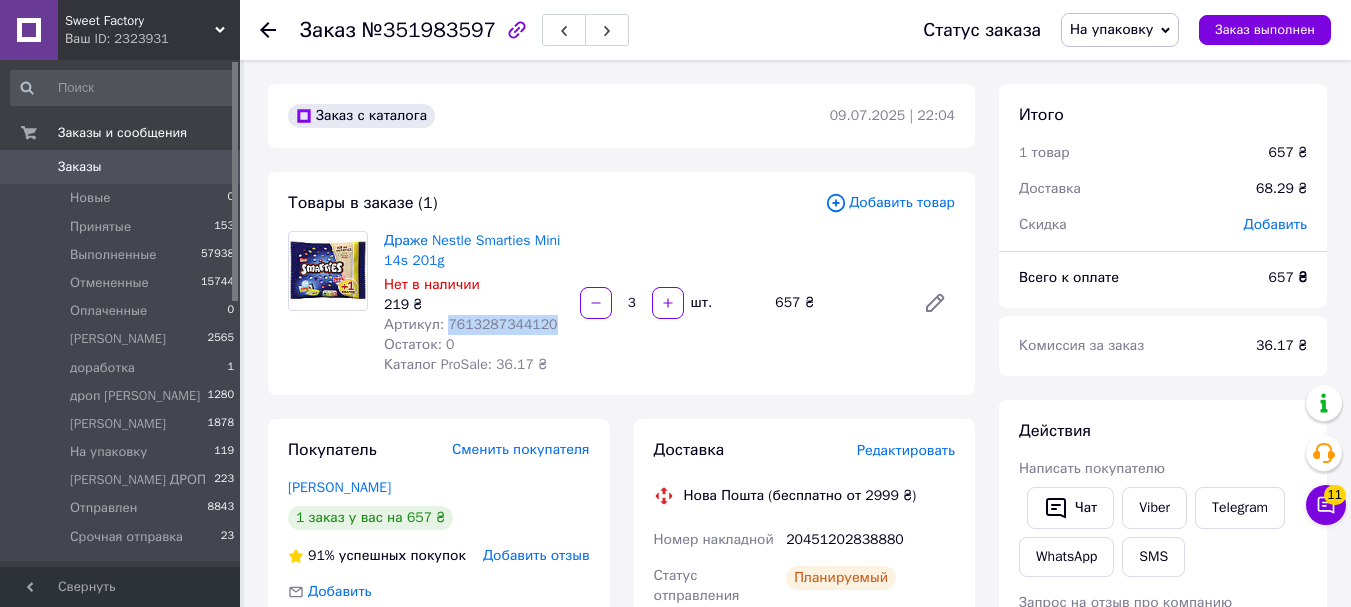 click on "Артикул: 7613287344120" at bounding box center [471, 324] 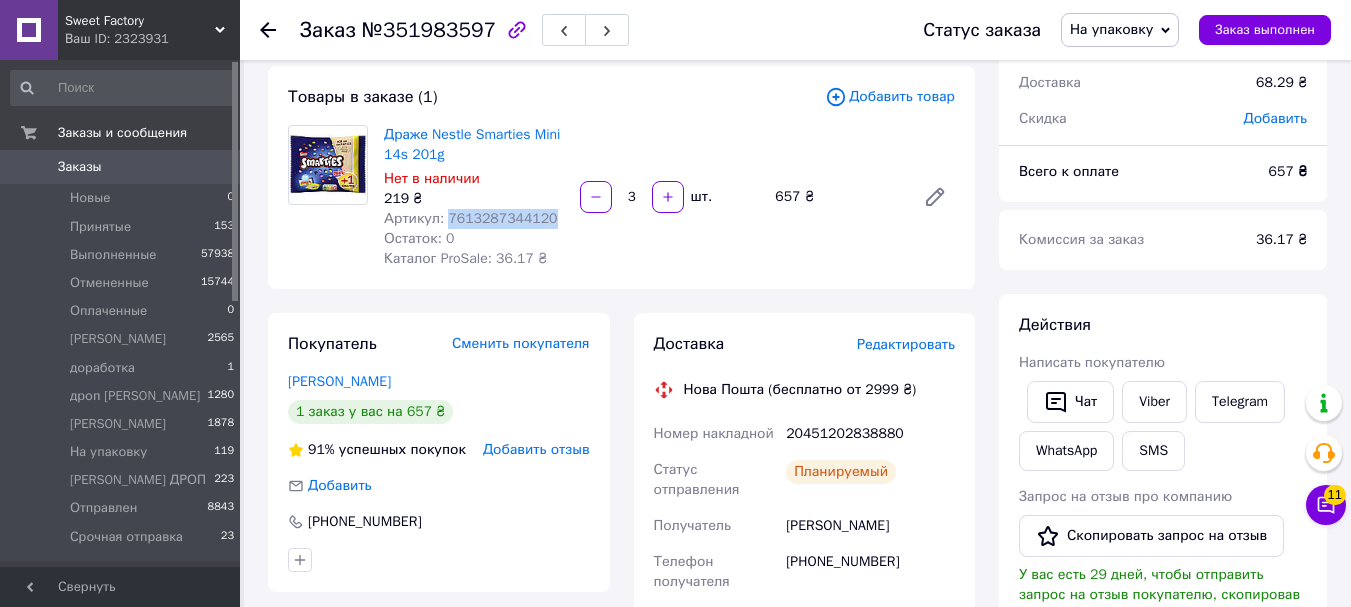 scroll, scrollTop: 200, scrollLeft: 0, axis: vertical 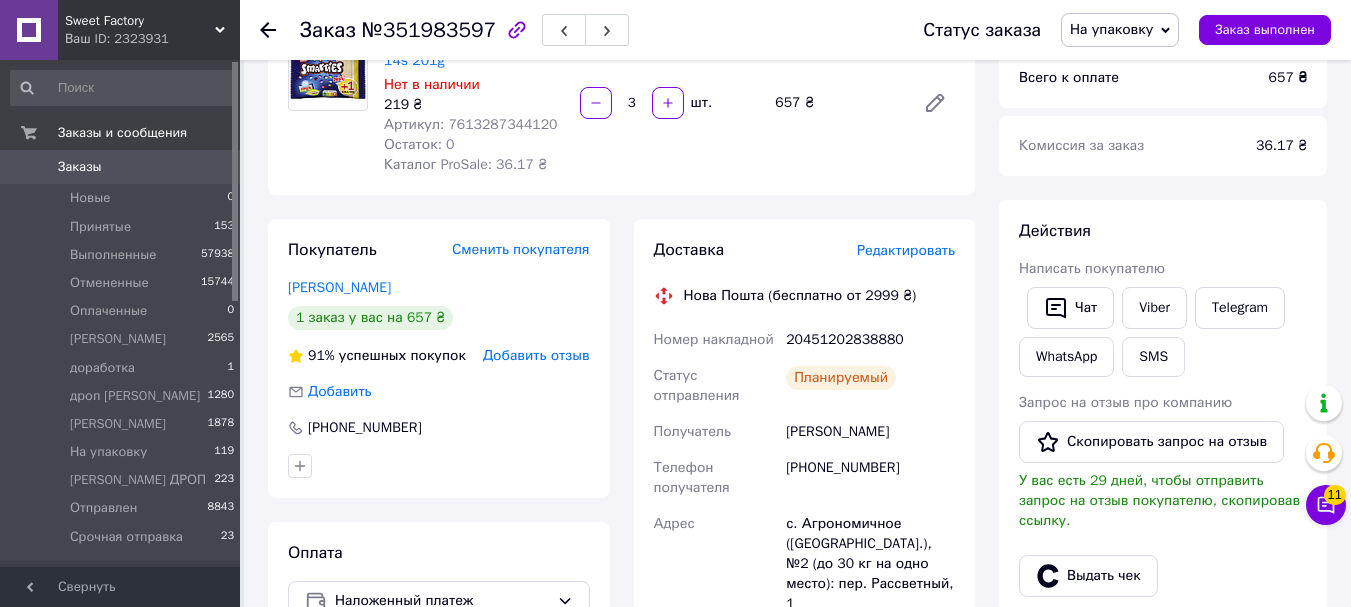 click on "20451202838880" at bounding box center [870, 340] 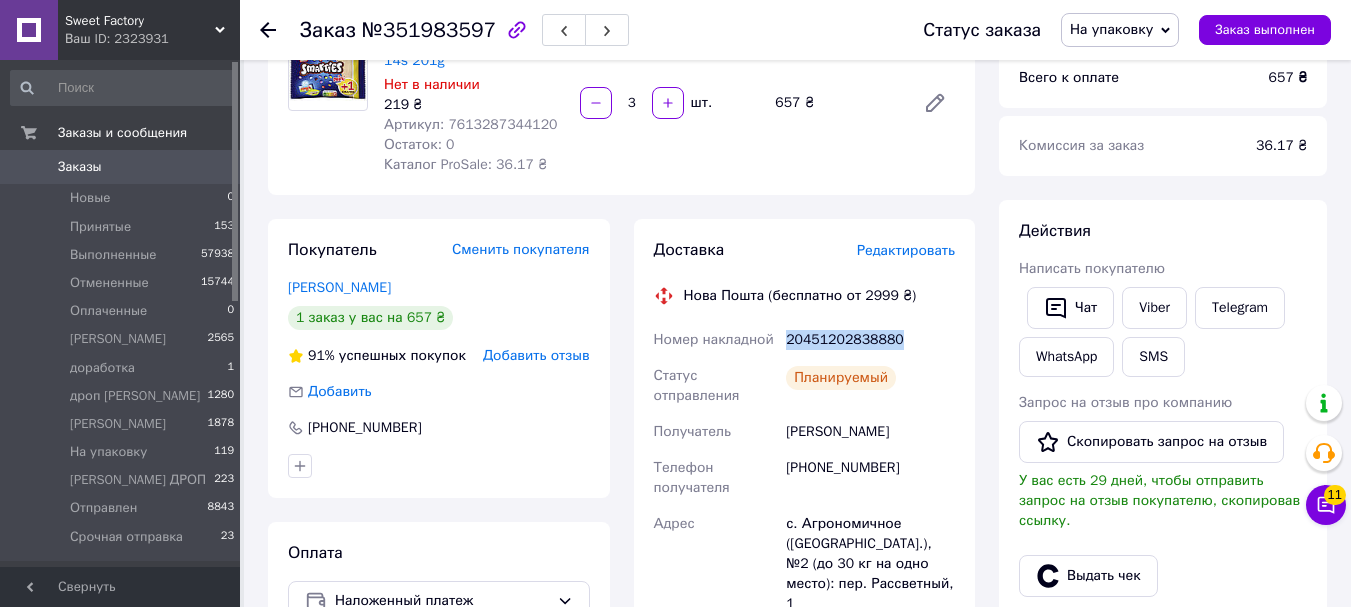 click on "20451202838880" at bounding box center (870, 340) 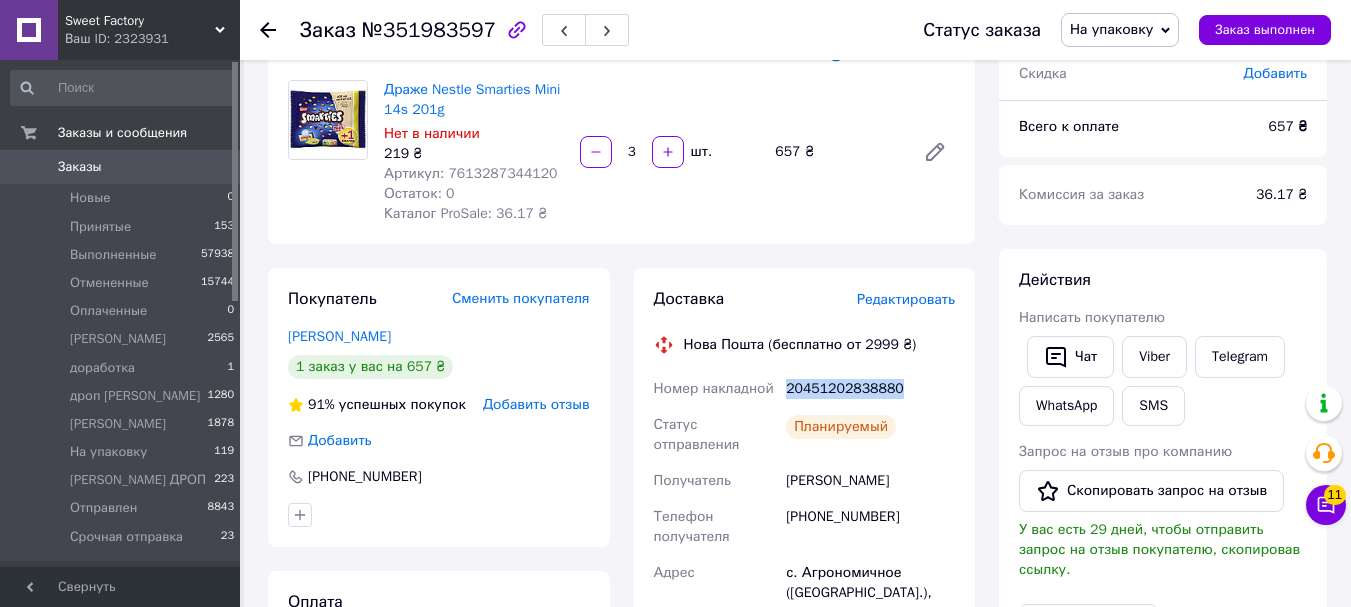 scroll, scrollTop: 200, scrollLeft: 0, axis: vertical 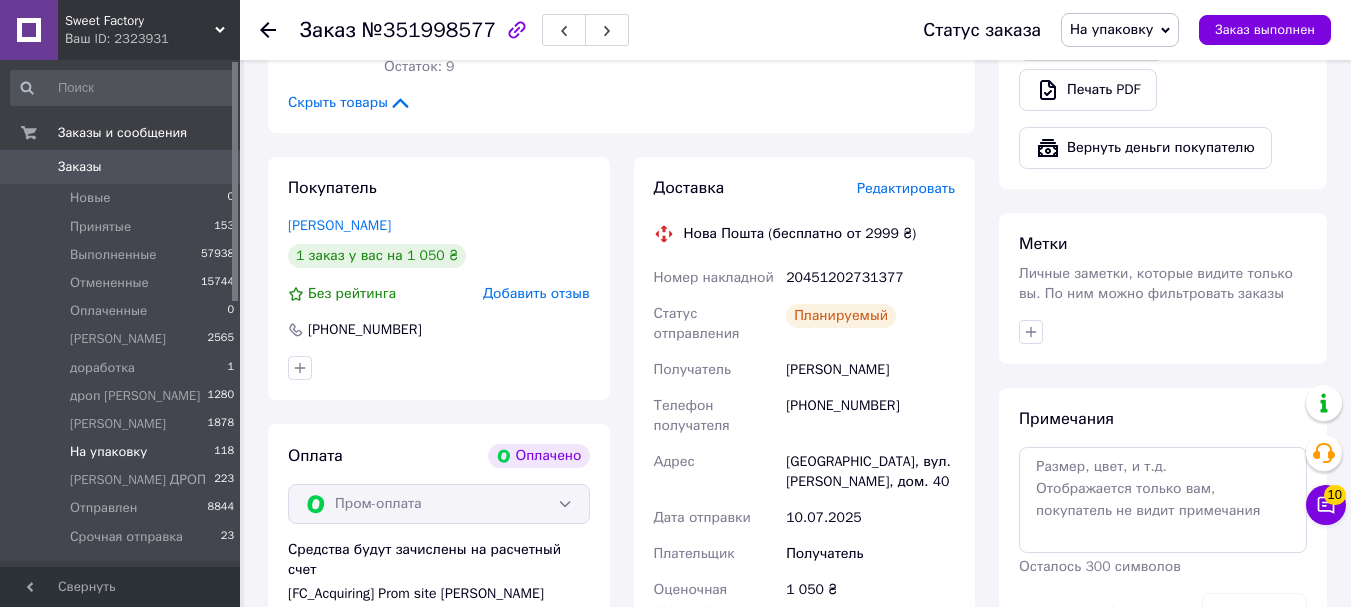 click on "На упаковку 118" at bounding box center (123, 452) 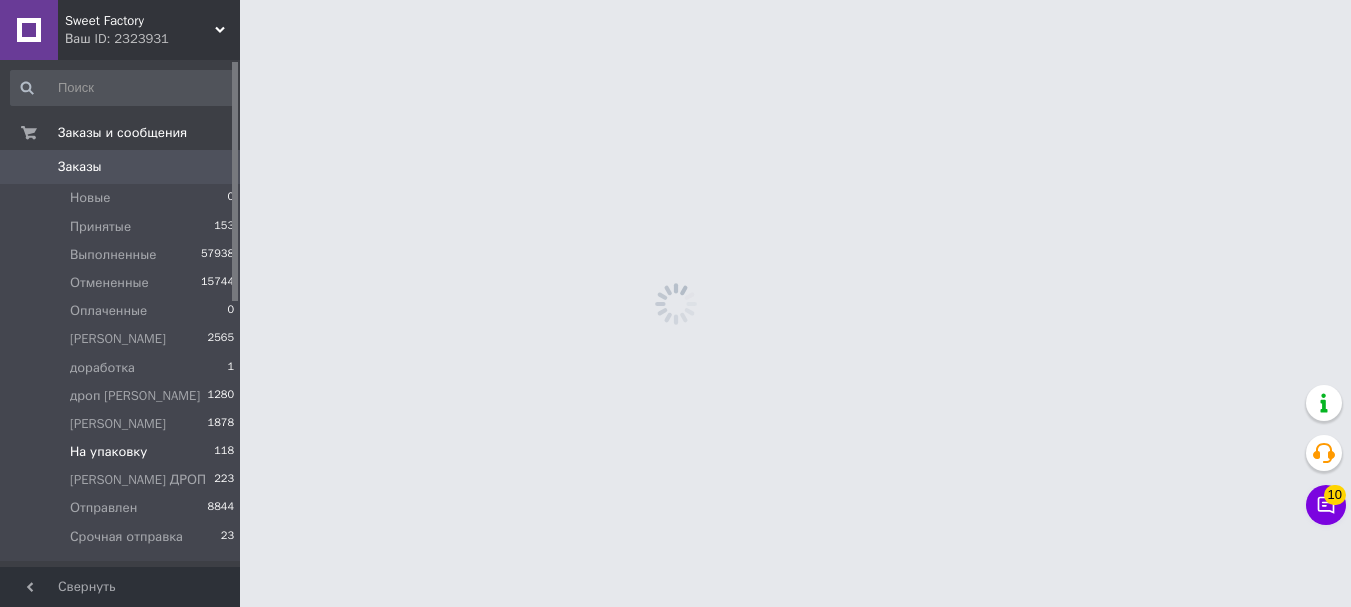 scroll, scrollTop: 0, scrollLeft: 0, axis: both 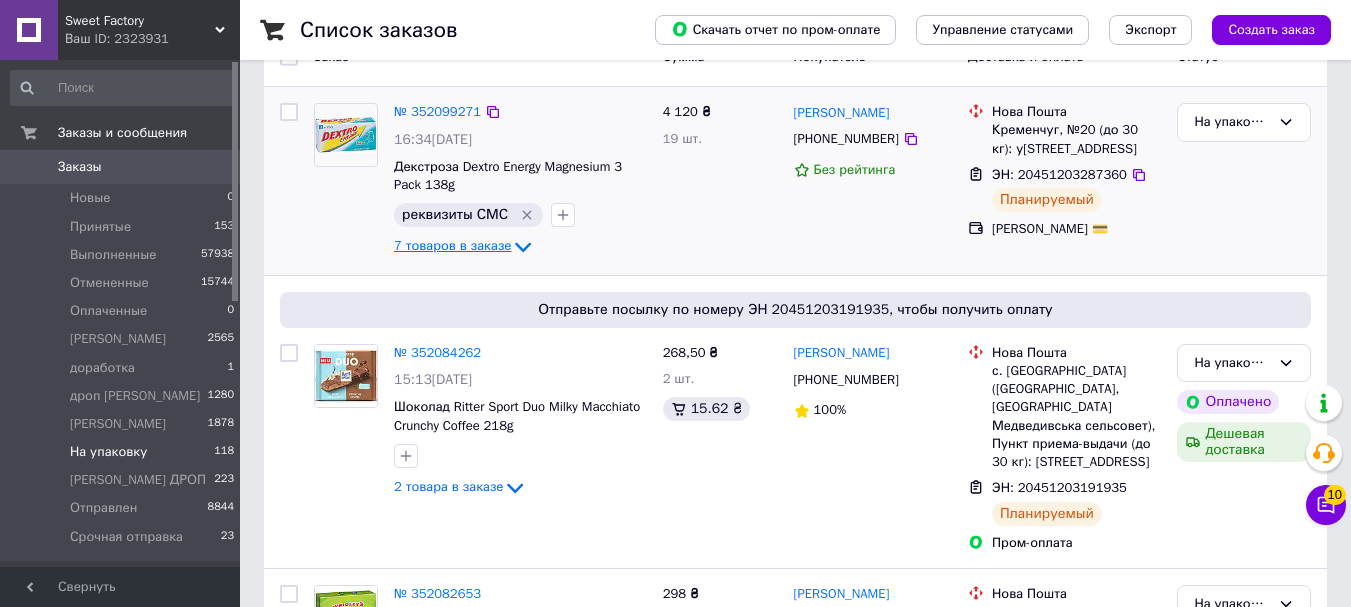 click on "7 товаров в заказе" at bounding box center [452, 246] 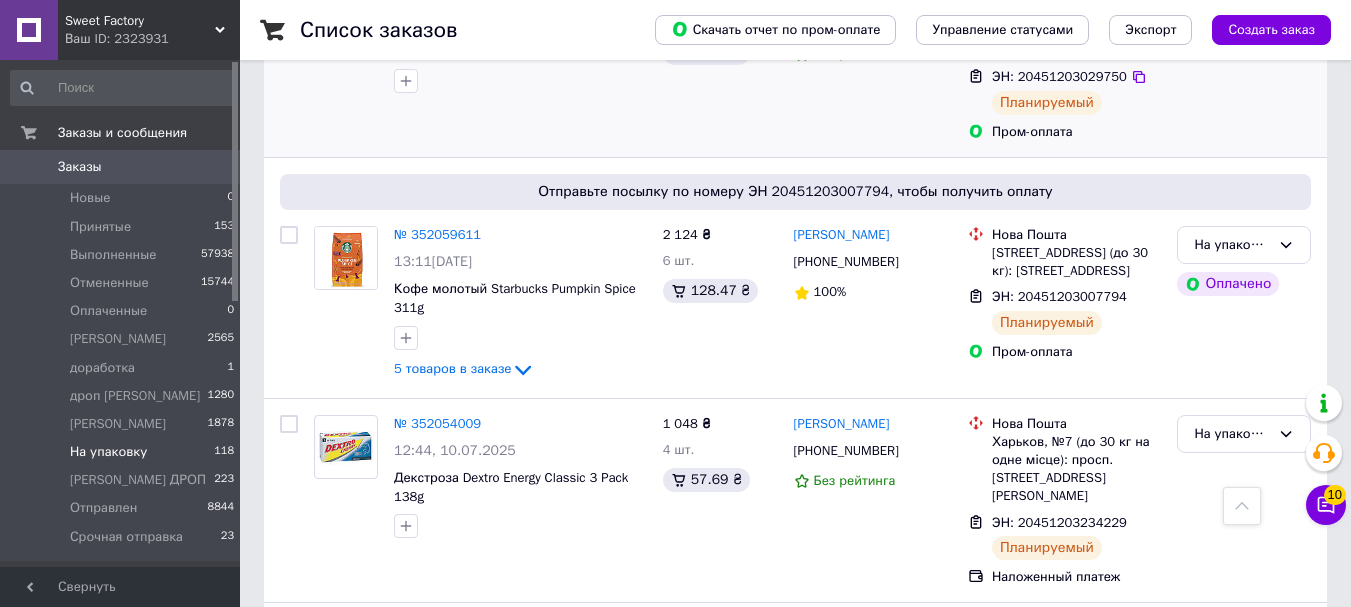 scroll, scrollTop: 2000, scrollLeft: 0, axis: vertical 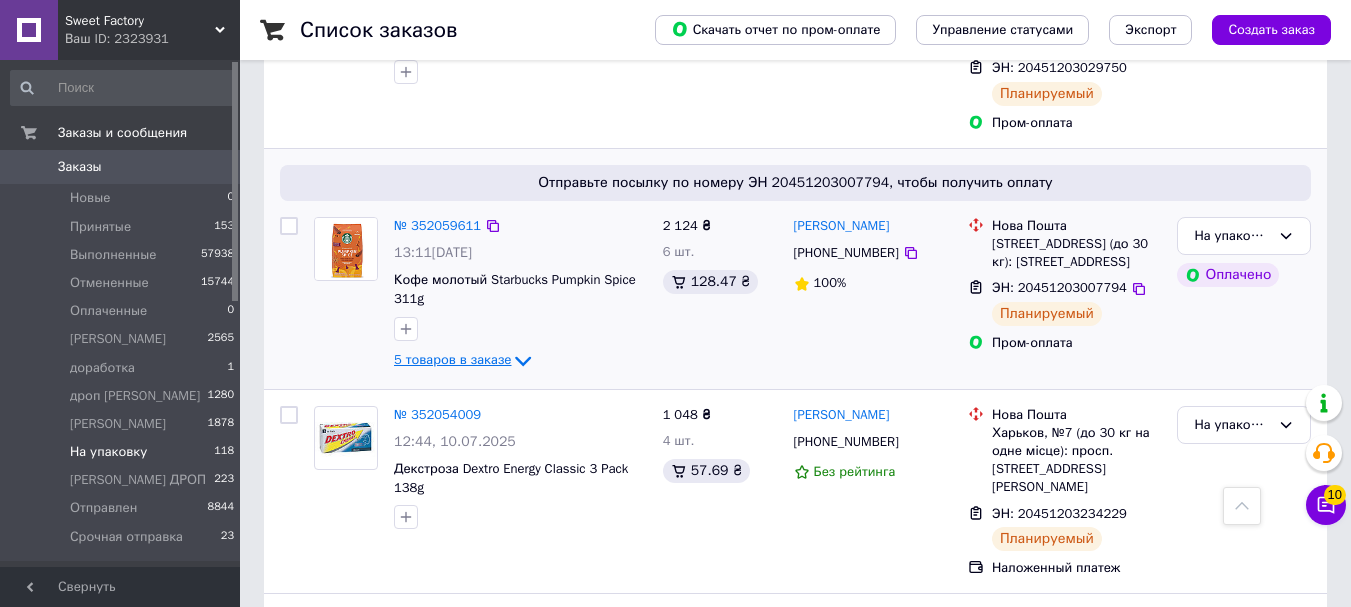 click 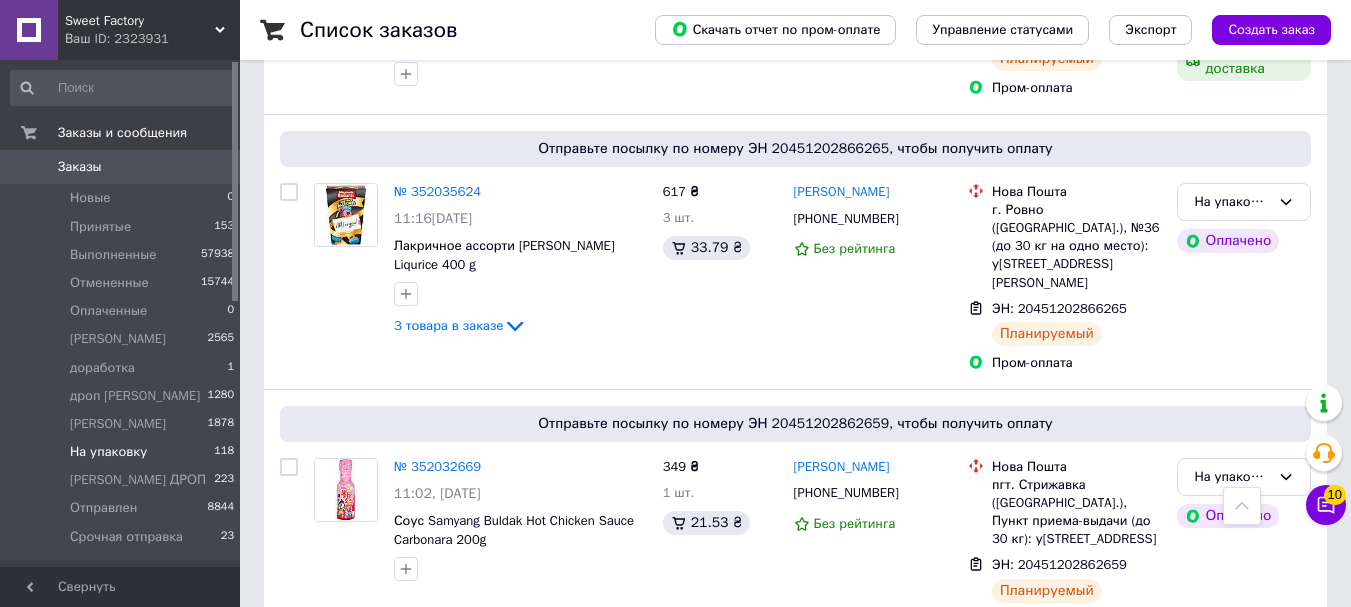 scroll, scrollTop: 3400, scrollLeft: 0, axis: vertical 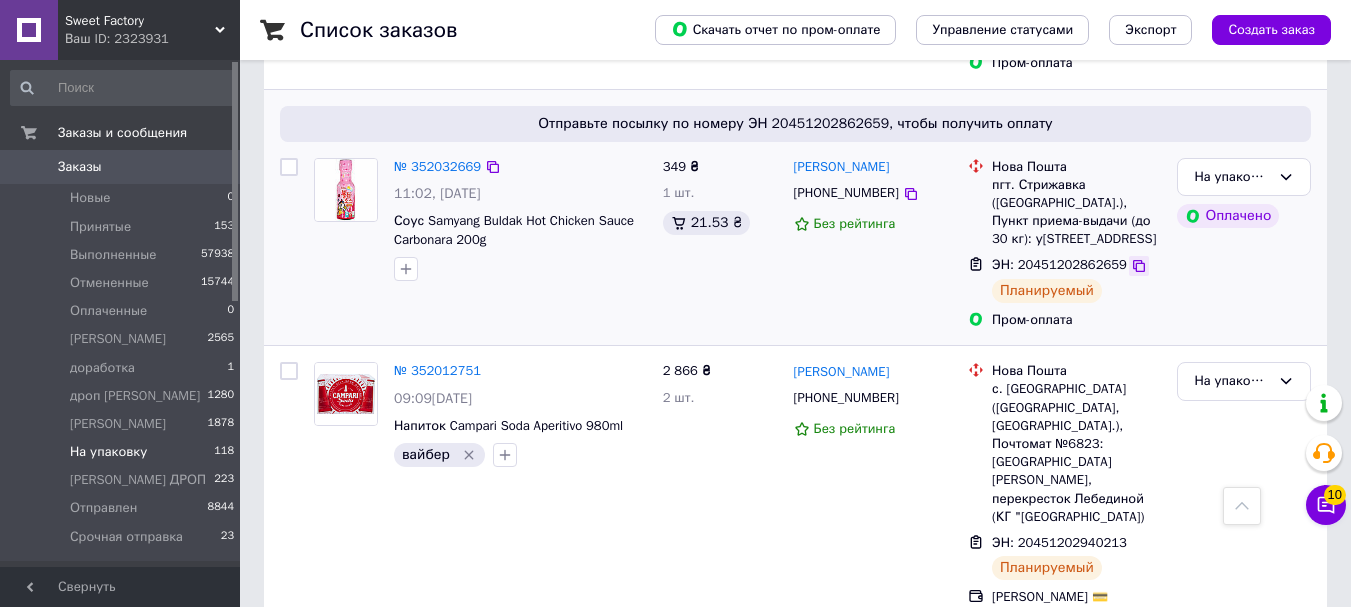 click 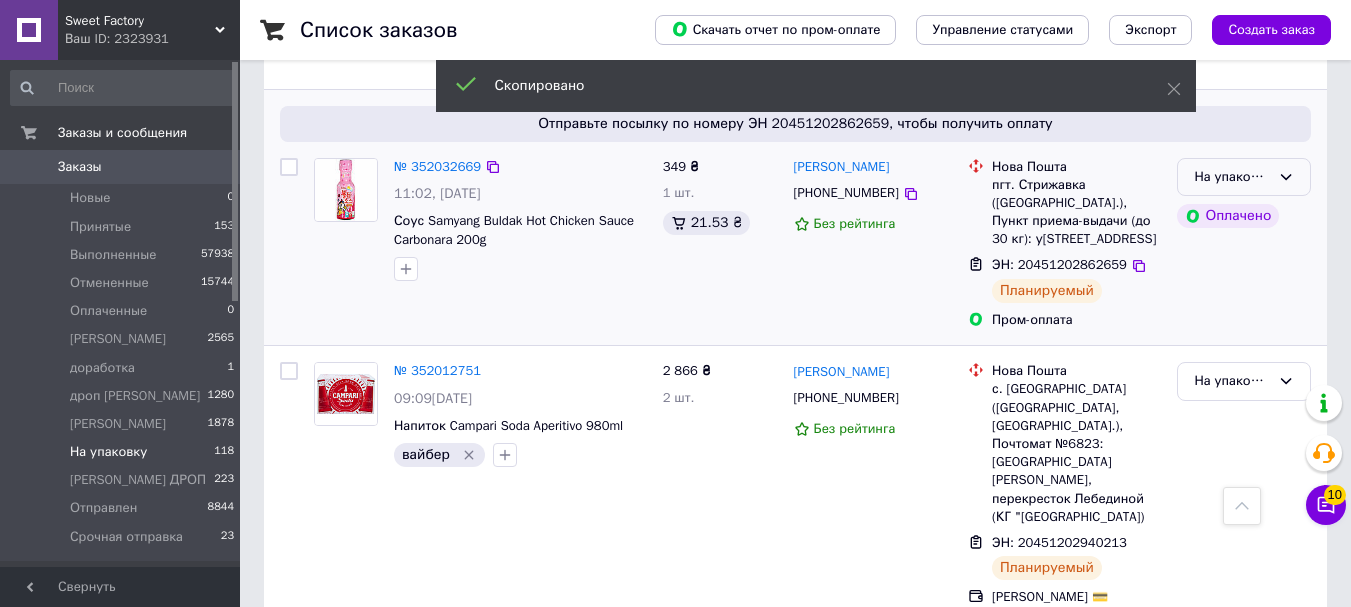 click on "На упаковку" at bounding box center (1244, 177) 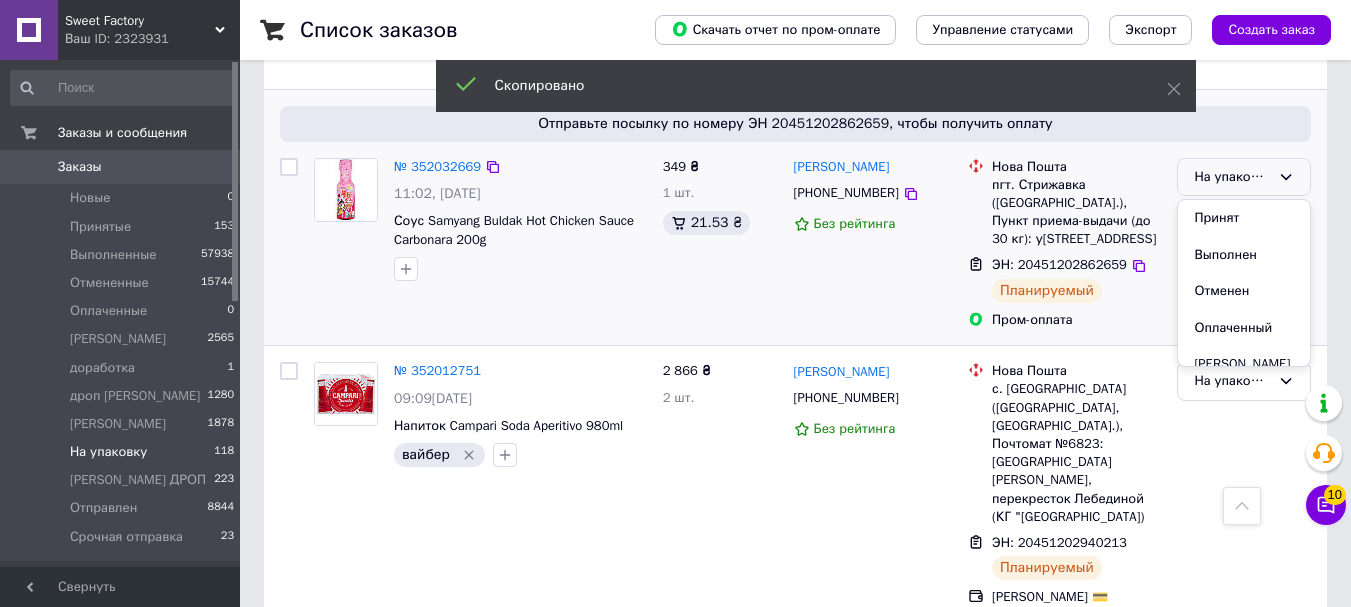 scroll, scrollTop: 278, scrollLeft: 0, axis: vertical 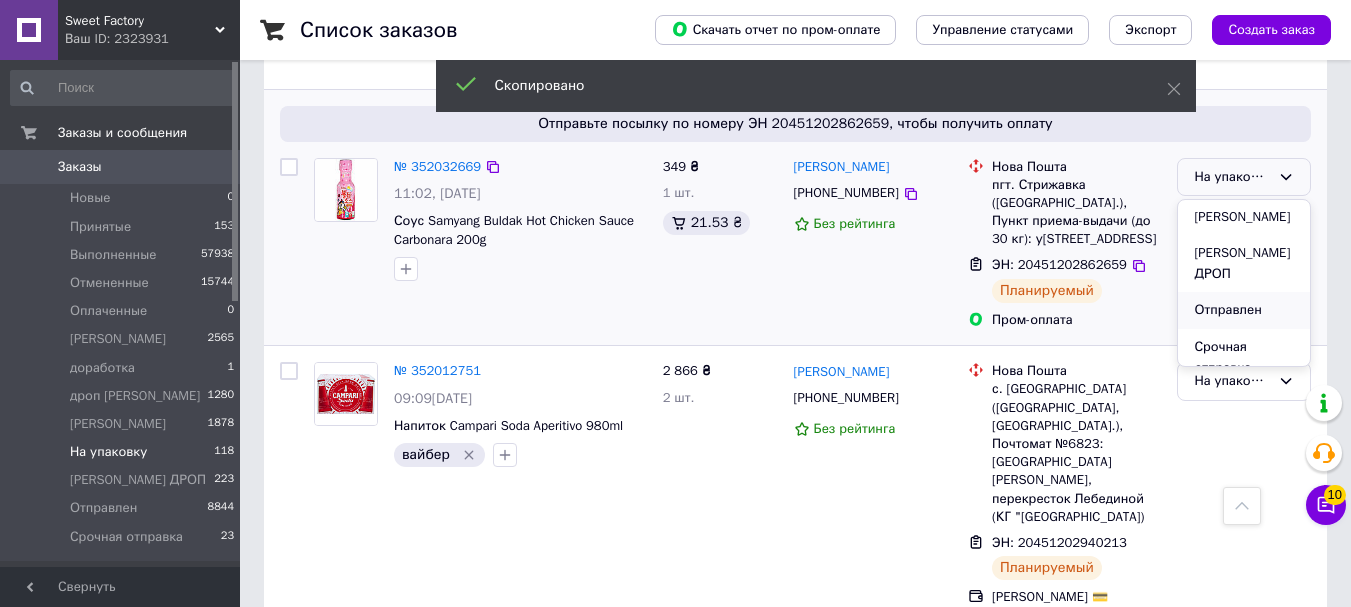click on "Отправлен" at bounding box center [1244, 310] 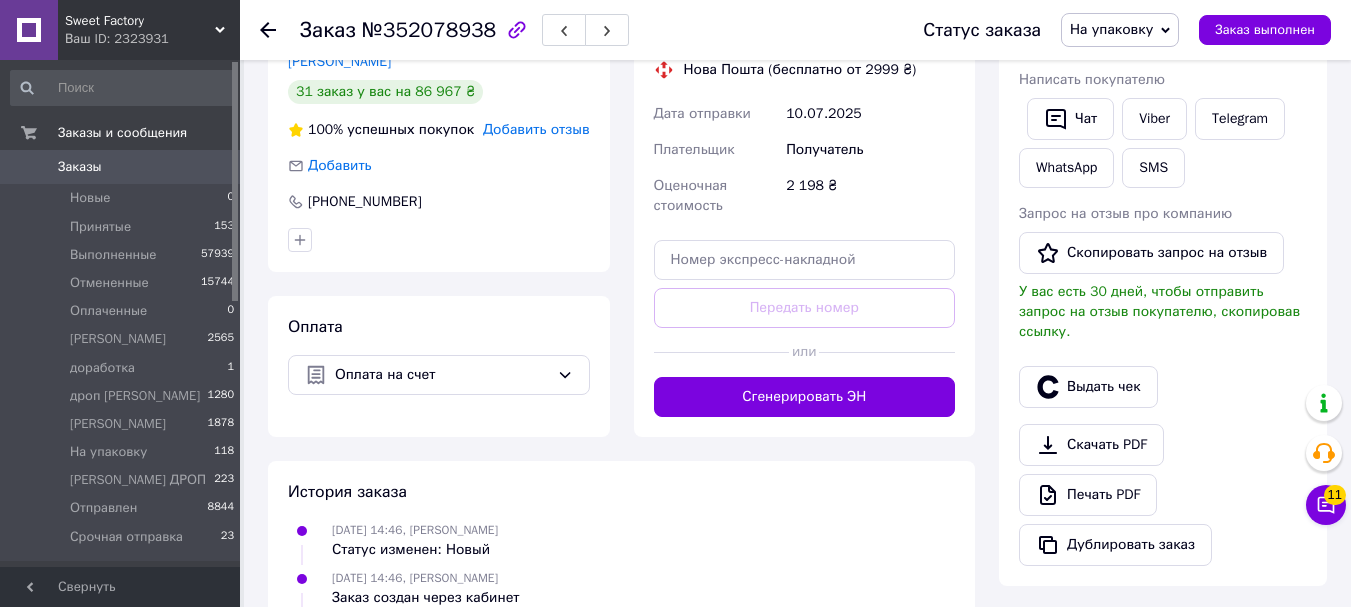 scroll, scrollTop: 391, scrollLeft: 0, axis: vertical 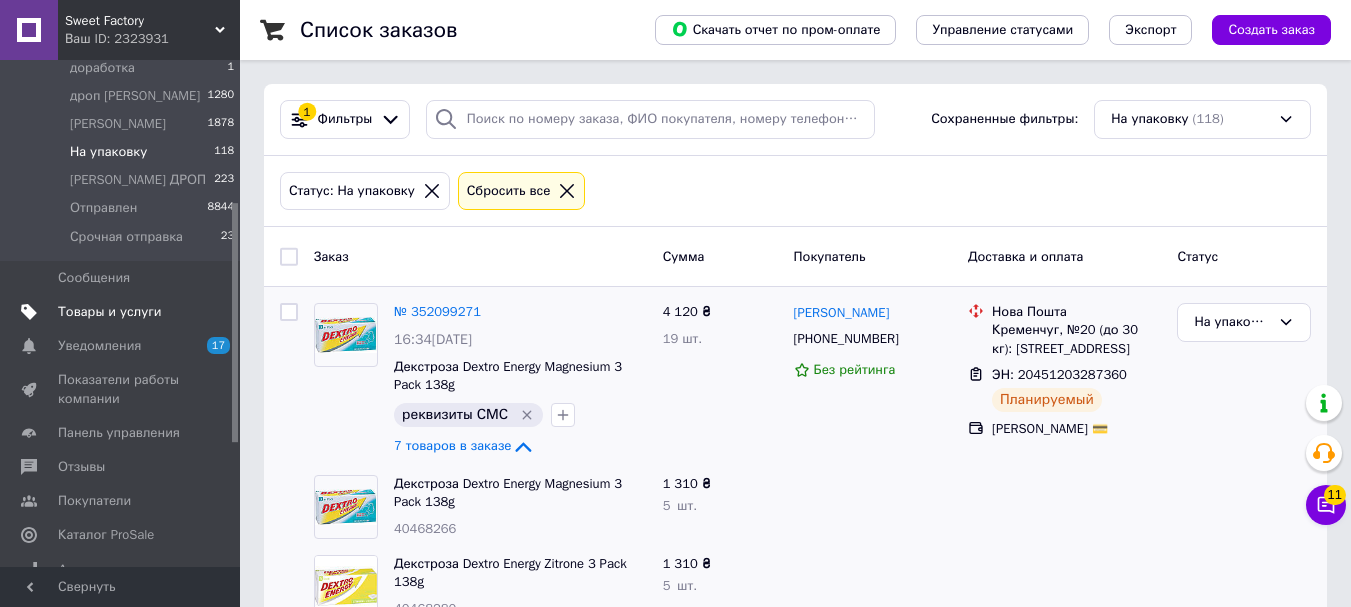 click on "Товары и услуги" at bounding box center [123, 312] 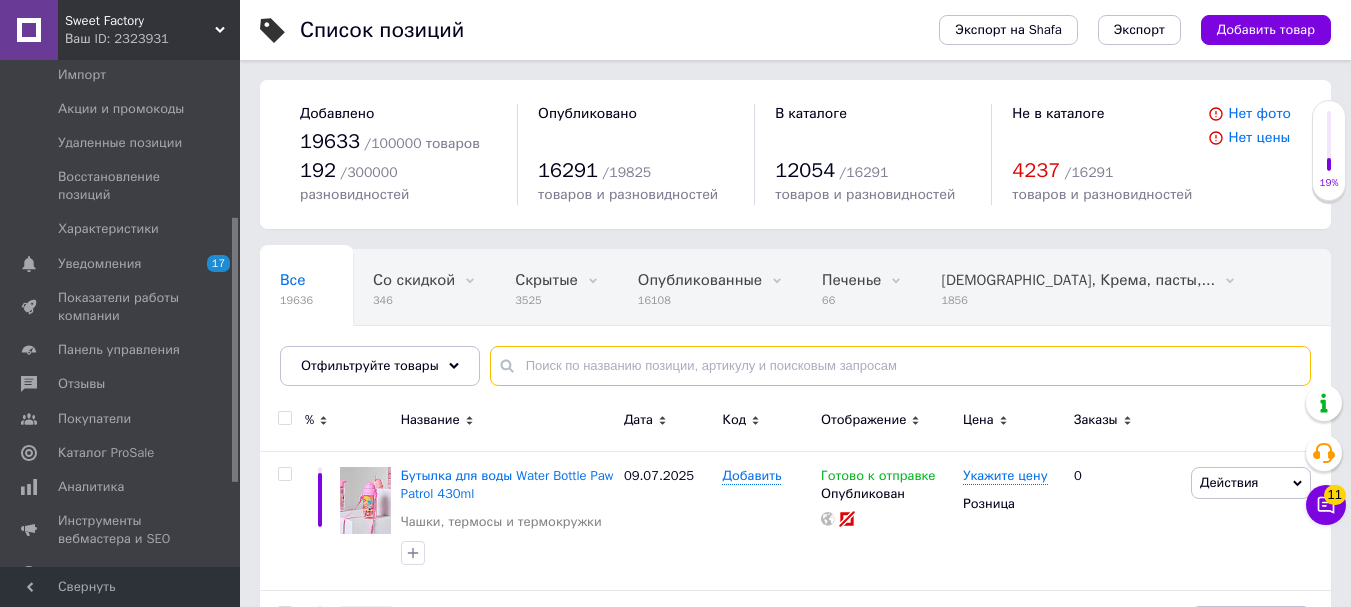 click at bounding box center (900, 366) 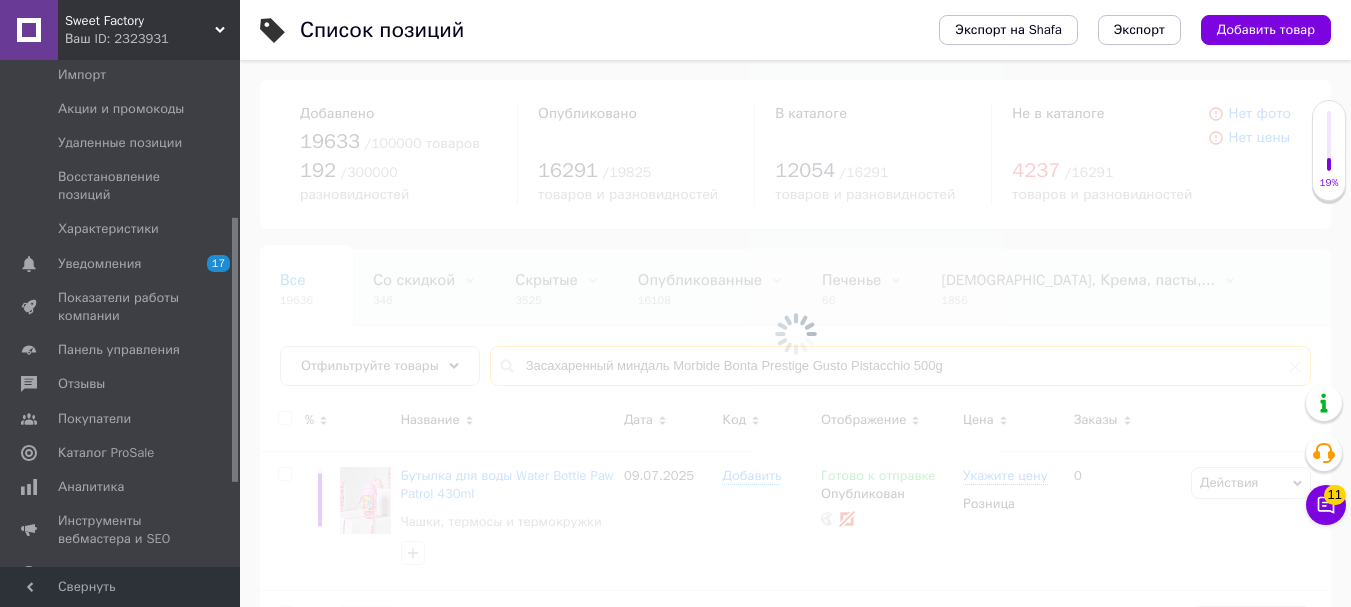 type on "Засахаренный миндаль Morbide Bonta Prestige Gusto Pistacchio 500g" 